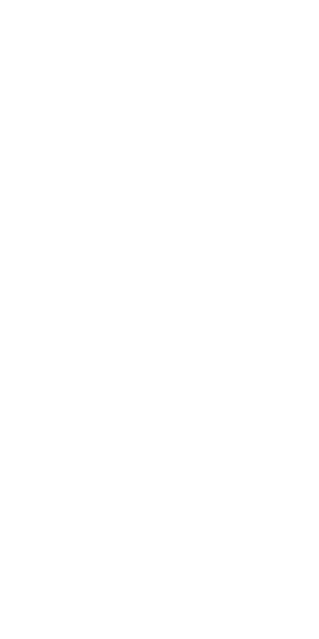 scroll, scrollTop: 0, scrollLeft: 0, axis: both 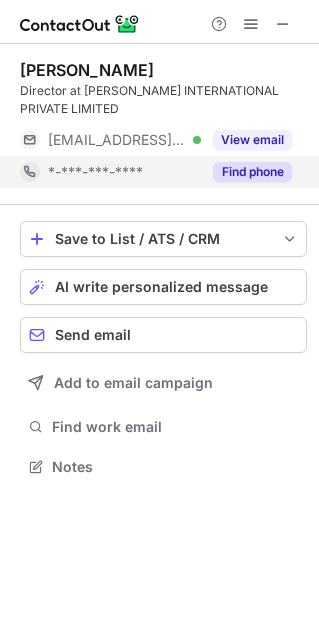 click on "Find phone" at bounding box center [252, 172] 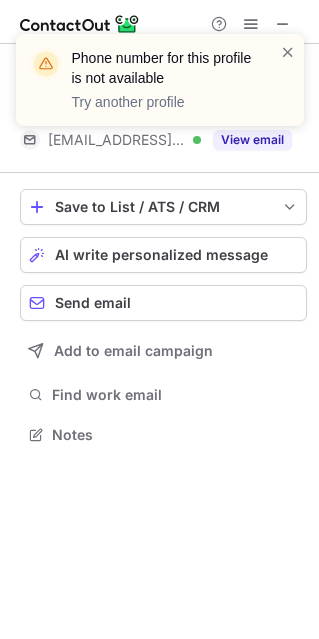 scroll, scrollTop: 420, scrollLeft: 318, axis: both 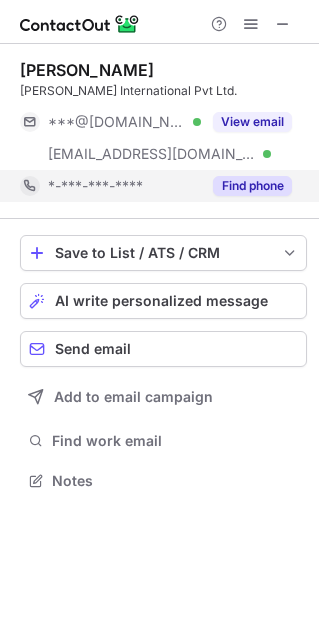 click on "Find phone" at bounding box center (252, 186) 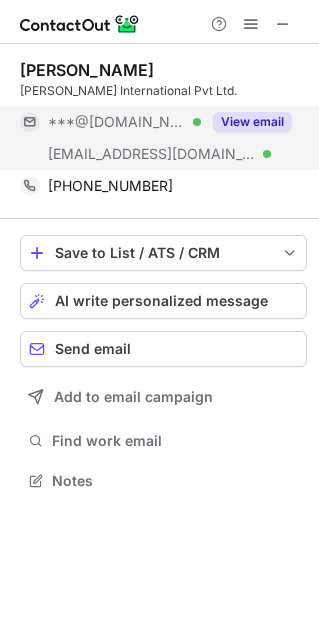 click on "View email" at bounding box center [252, 122] 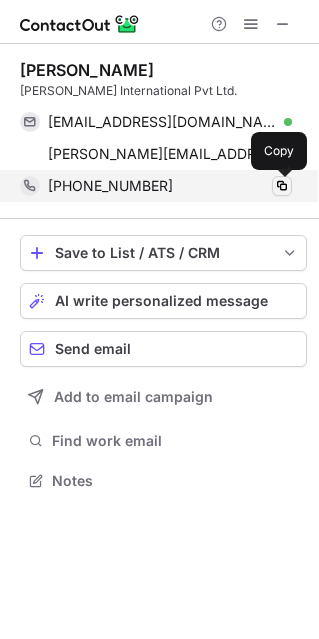 click at bounding box center [282, 186] 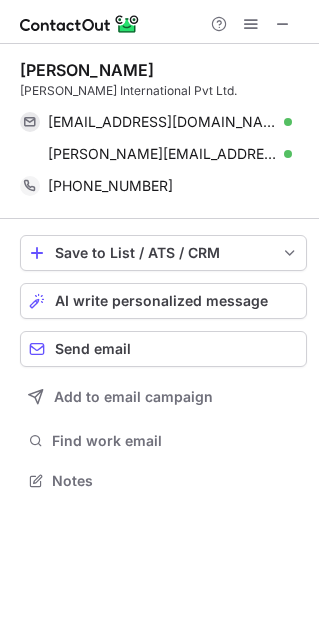 drag, startPoint x: 23, startPoint y: 68, endPoint x: 182, endPoint y: 68, distance: 159 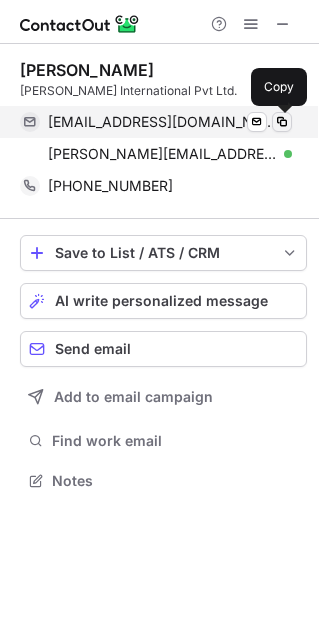 click at bounding box center [282, 122] 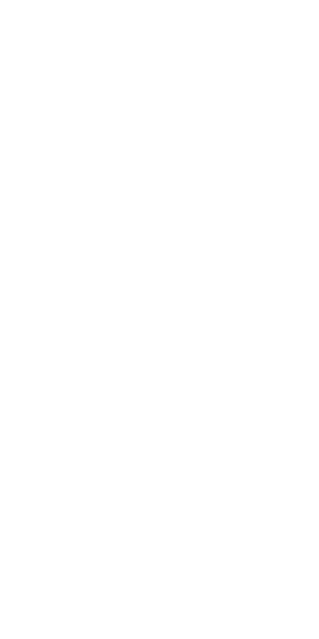 scroll, scrollTop: 0, scrollLeft: 0, axis: both 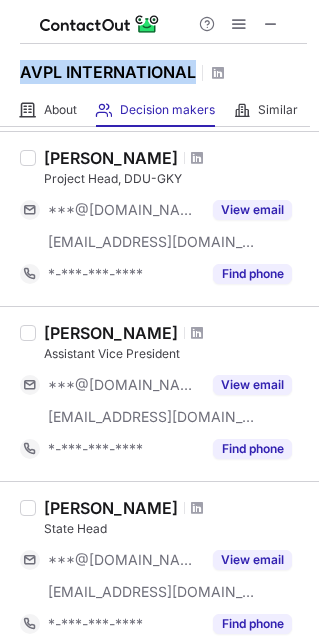 drag, startPoint x: 15, startPoint y: 65, endPoint x: 197, endPoint y: 68, distance: 182.02472 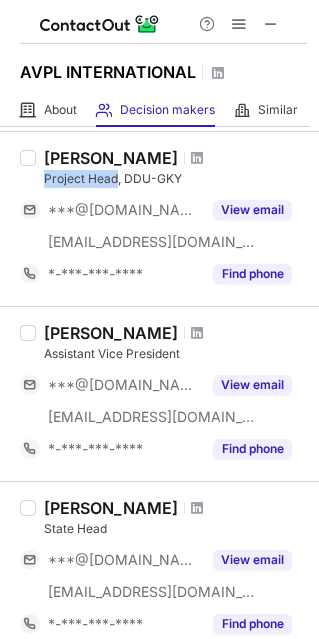 drag, startPoint x: 41, startPoint y: 174, endPoint x: 116, endPoint y: 178, distance: 75.10659 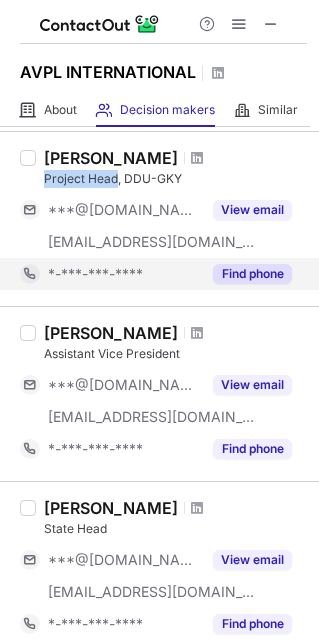 click on "Find phone" at bounding box center [252, 274] 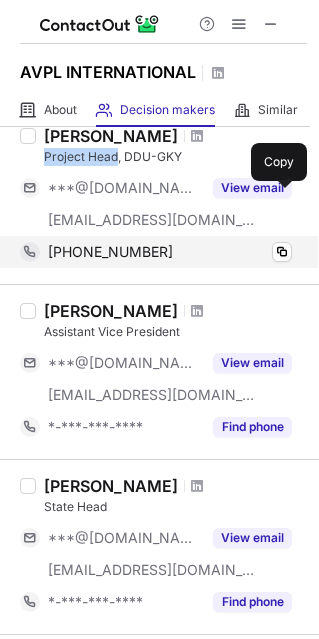 scroll, scrollTop: 1133, scrollLeft: 0, axis: vertical 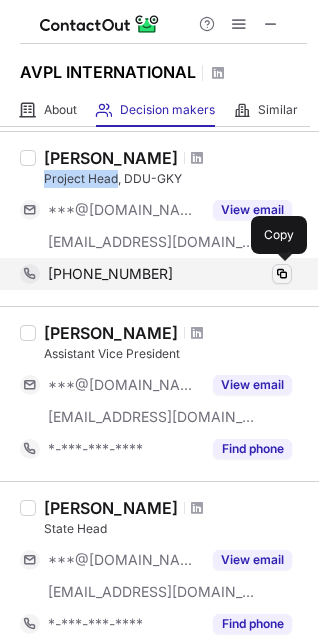 click at bounding box center (282, 274) 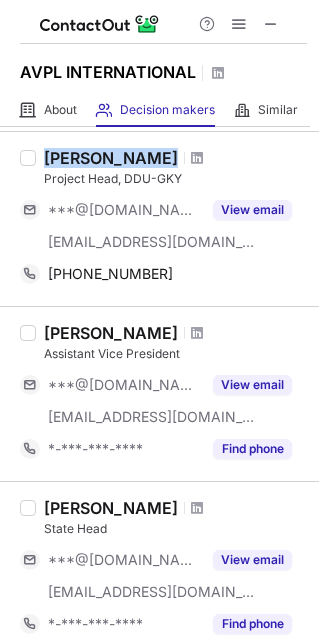 drag, startPoint x: 44, startPoint y: 150, endPoint x: 129, endPoint y: 155, distance: 85.146935 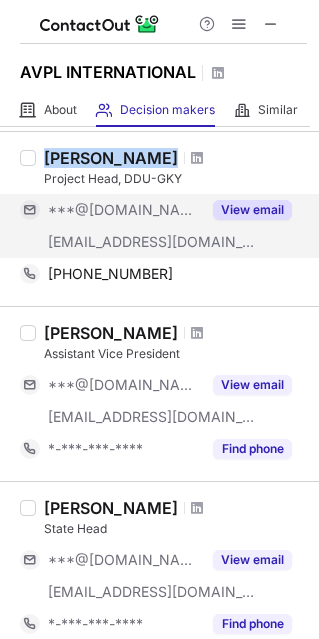click on "View email" at bounding box center (252, 210) 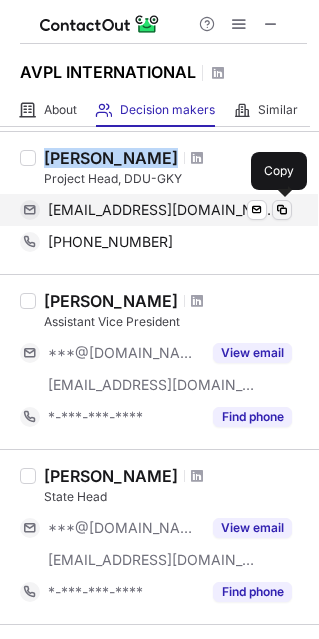click at bounding box center (282, 210) 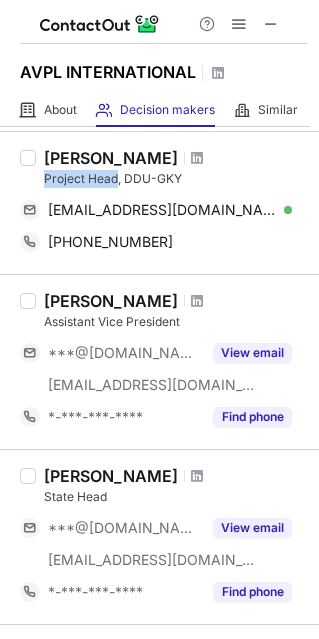 drag, startPoint x: 44, startPoint y: 174, endPoint x: 118, endPoint y: 177, distance: 74.06078 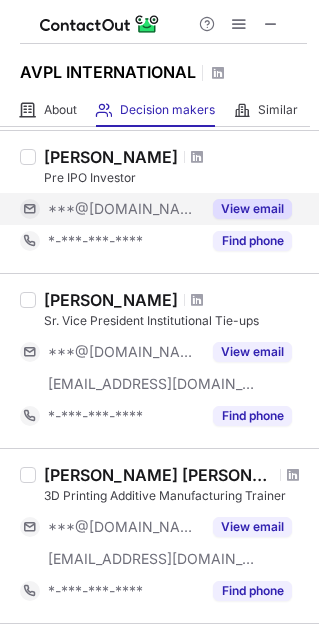 scroll, scrollTop: 266, scrollLeft: 0, axis: vertical 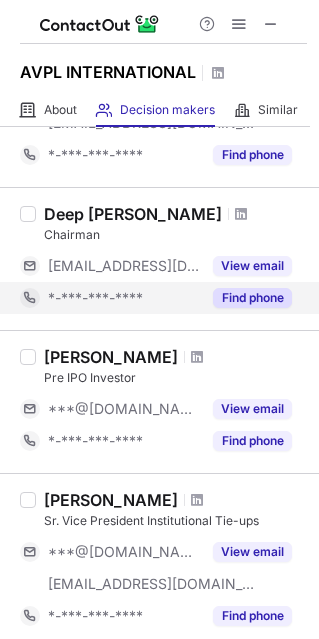 click on "Find phone" at bounding box center (252, 298) 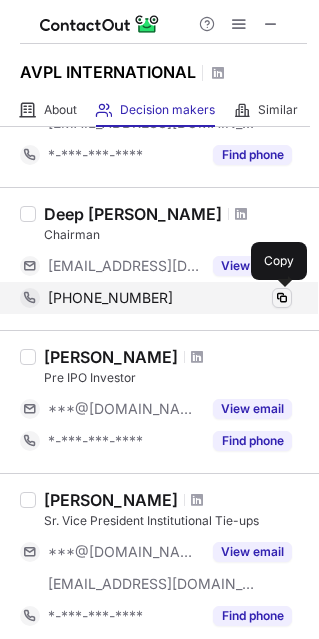 click at bounding box center [282, 298] 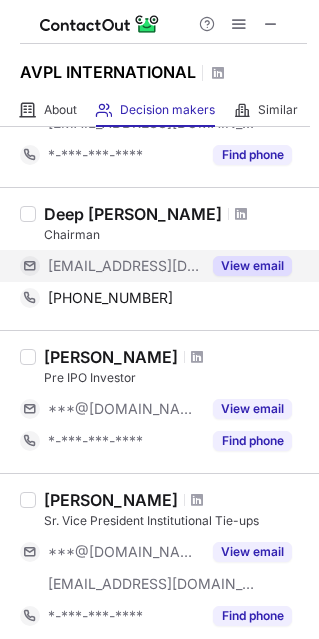 click on "View email" at bounding box center (252, 266) 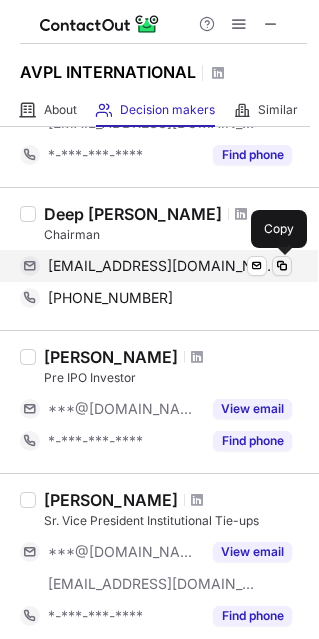 click at bounding box center [282, 266] 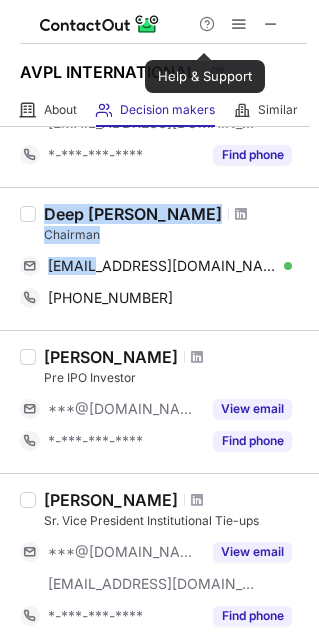 drag, startPoint x: 43, startPoint y: 208, endPoint x: 104, endPoint y: 243, distance: 70.327805 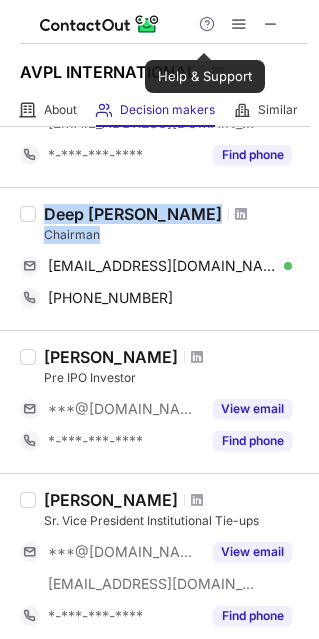 drag, startPoint x: 43, startPoint y: 209, endPoint x: 104, endPoint y: 231, distance: 64.84597 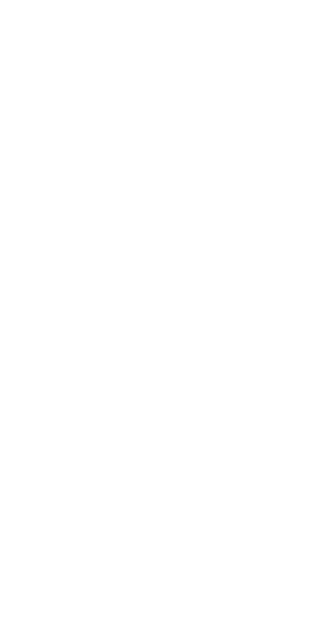 scroll, scrollTop: 0, scrollLeft: 0, axis: both 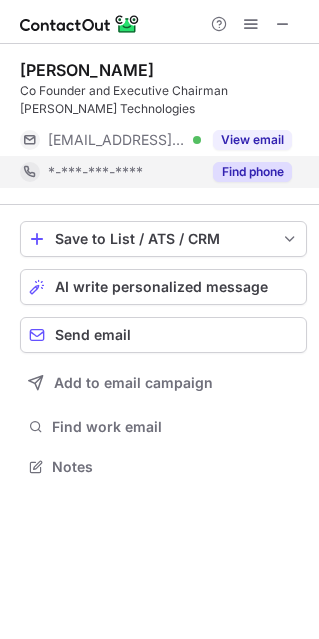 click on "Find phone" at bounding box center [252, 172] 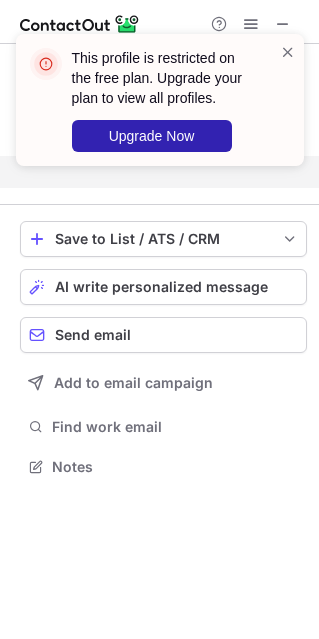scroll, scrollTop: 420, scrollLeft: 318, axis: both 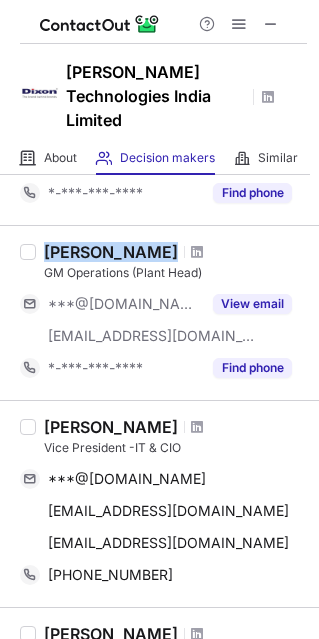 drag, startPoint x: 44, startPoint y: 225, endPoint x: 162, endPoint y: 224, distance: 118.004234 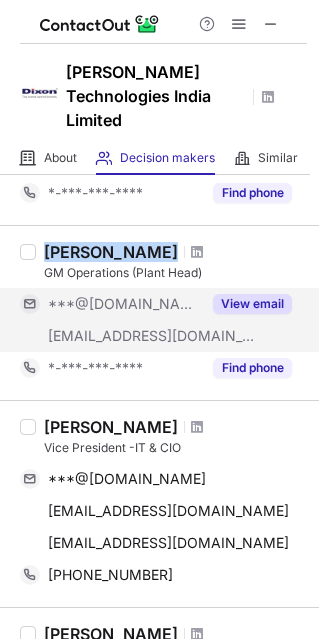 copy on "Rakesh Kumar" 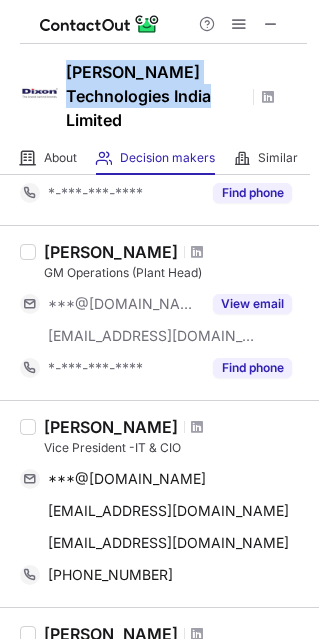drag, startPoint x: 66, startPoint y: 65, endPoint x: 171, endPoint y: 88, distance: 107.48953 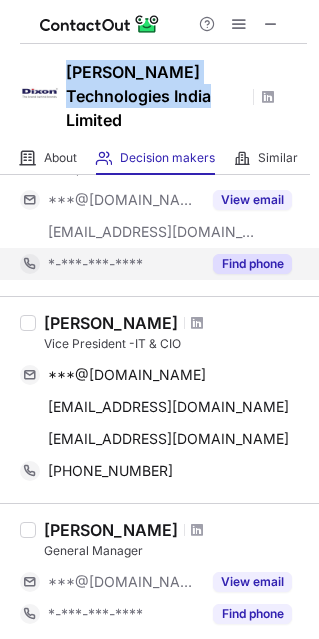 scroll, scrollTop: 533, scrollLeft: 0, axis: vertical 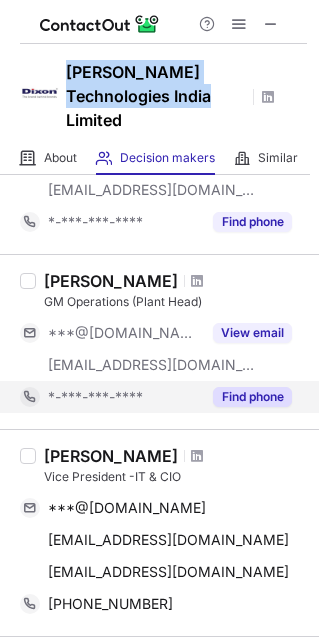 click on "Find phone" at bounding box center [252, 397] 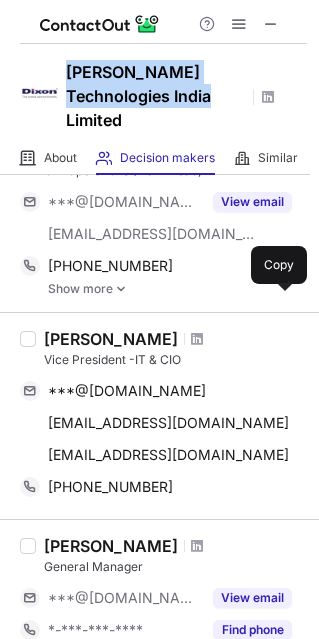 scroll, scrollTop: 666, scrollLeft: 0, axis: vertical 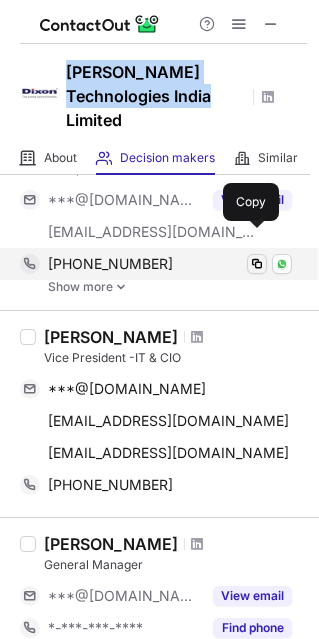 click at bounding box center (257, 264) 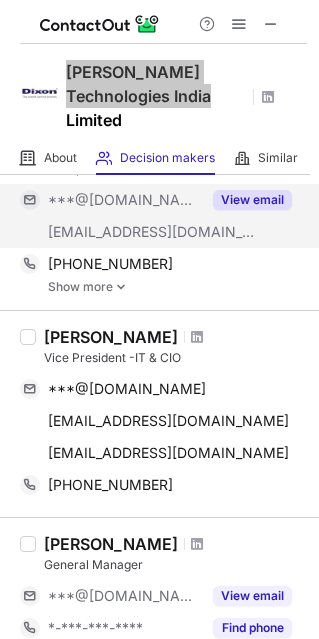 scroll, scrollTop: 600, scrollLeft: 0, axis: vertical 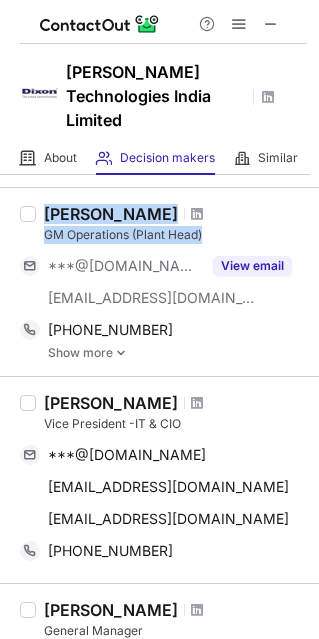 drag, startPoint x: 42, startPoint y: 185, endPoint x: 202, endPoint y: 211, distance: 162.09874 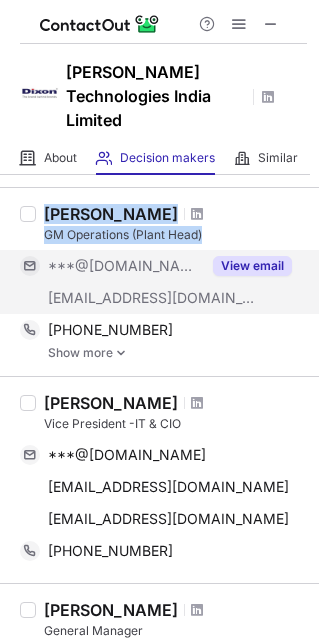 click on "View email" at bounding box center [252, 266] 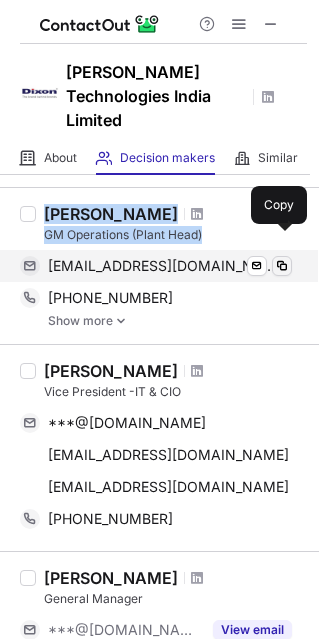 click at bounding box center [282, 266] 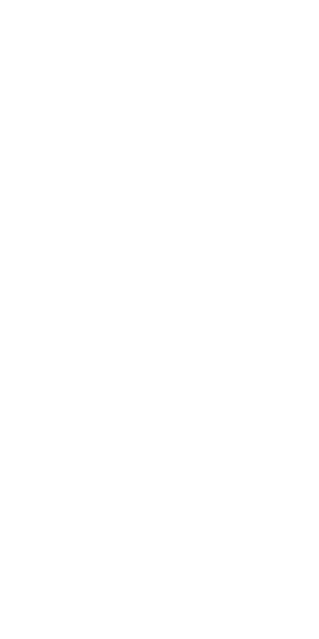 scroll, scrollTop: 0, scrollLeft: 0, axis: both 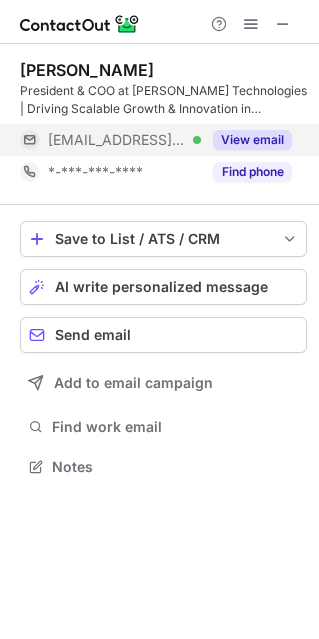 click on "View email" at bounding box center (252, 140) 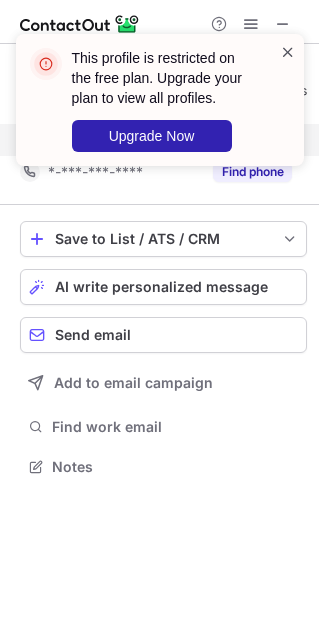 click at bounding box center (288, 52) 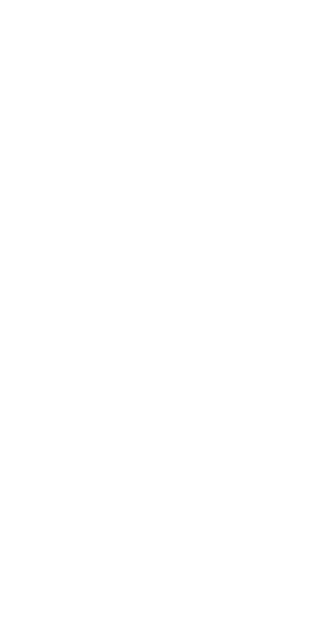 scroll, scrollTop: 0, scrollLeft: 0, axis: both 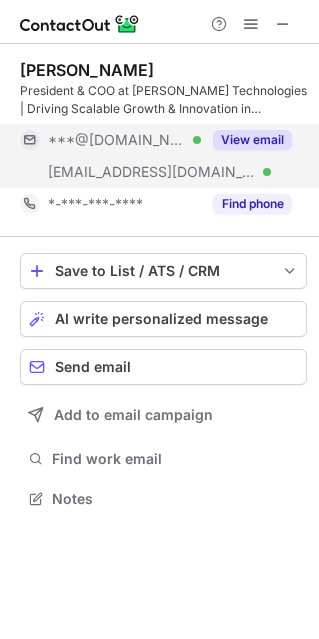 click on "View email" at bounding box center (252, 140) 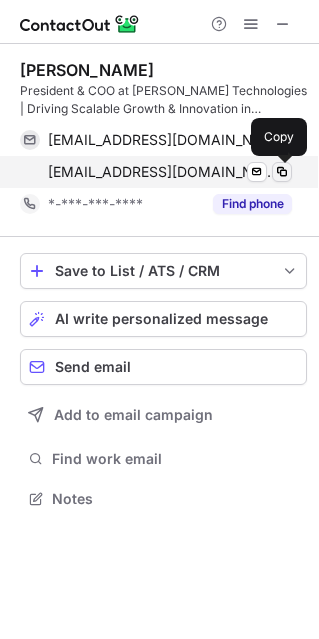 click at bounding box center (282, 172) 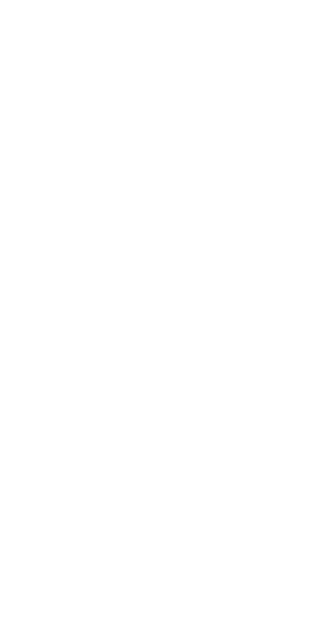 scroll, scrollTop: 0, scrollLeft: 0, axis: both 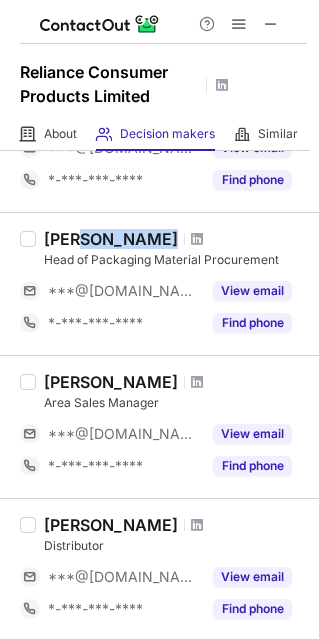 drag, startPoint x: 165, startPoint y: 232, endPoint x: 72, endPoint y: 231, distance: 93.00538 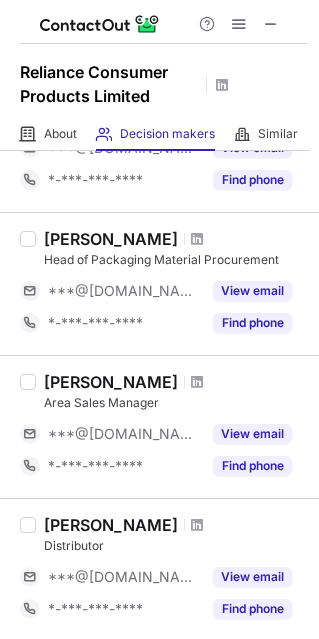 click on "Pradeep Shukla" at bounding box center (111, 382) 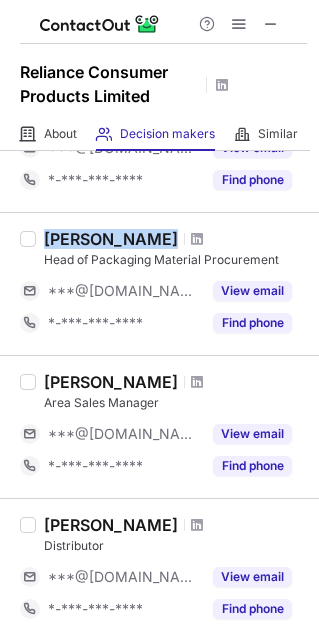 drag, startPoint x: 48, startPoint y: 240, endPoint x: 153, endPoint y: 252, distance: 105.68349 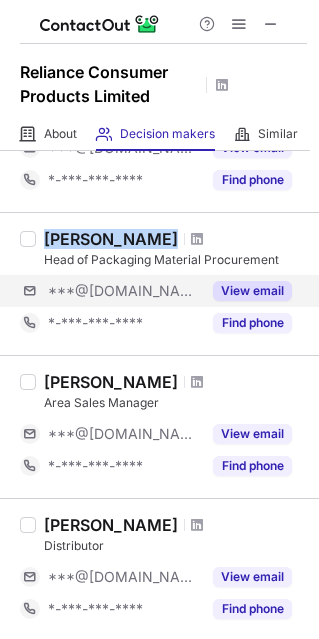 copy on "Sundar Moorthi" 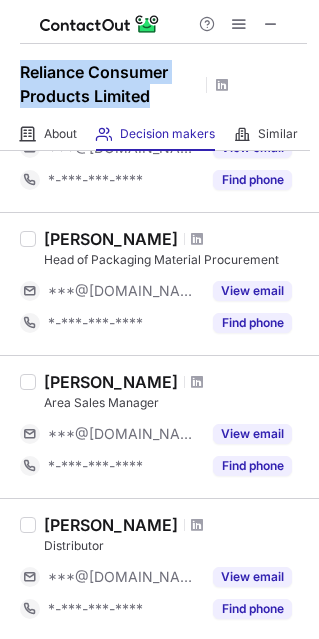 drag, startPoint x: 20, startPoint y: 70, endPoint x: 149, endPoint y: 109, distance: 134.76646 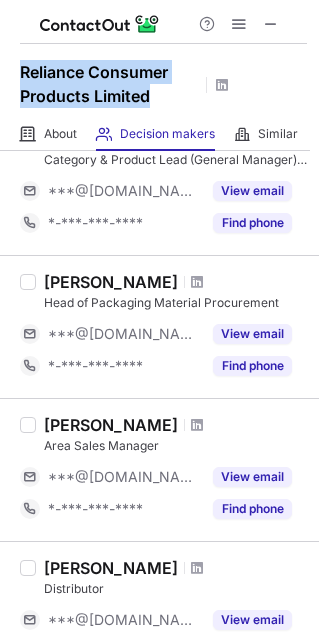 scroll, scrollTop: 808, scrollLeft: 0, axis: vertical 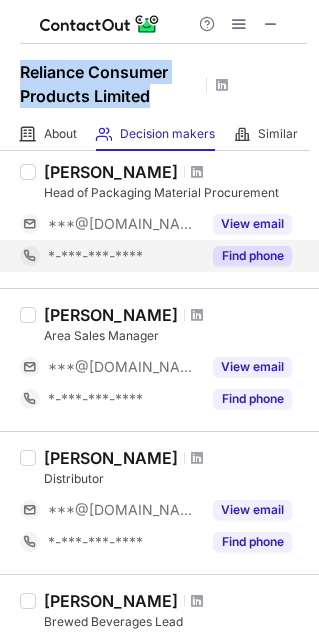 click on "Find phone" at bounding box center (252, 256) 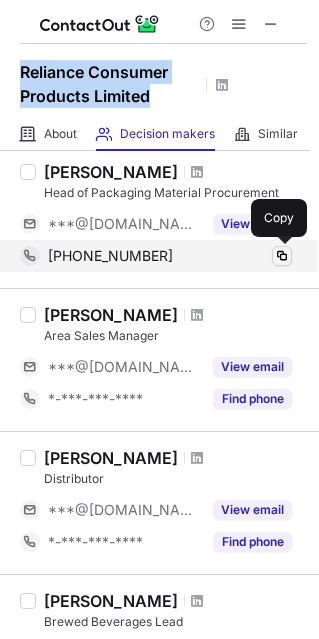 click at bounding box center (282, 256) 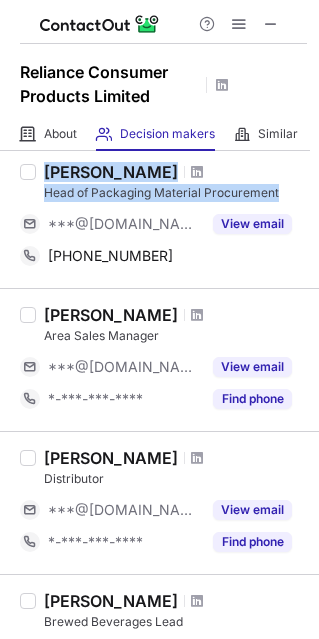drag, startPoint x: 45, startPoint y: 171, endPoint x: 304, endPoint y: 190, distance: 259.69598 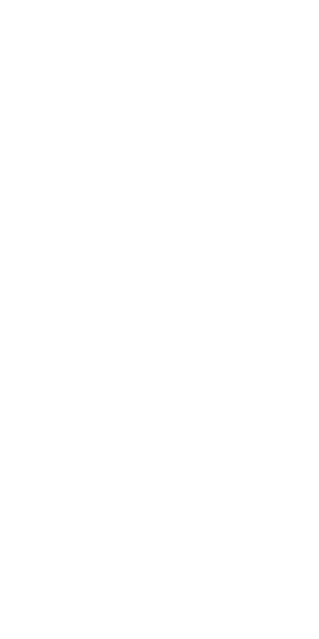 scroll, scrollTop: 0, scrollLeft: 0, axis: both 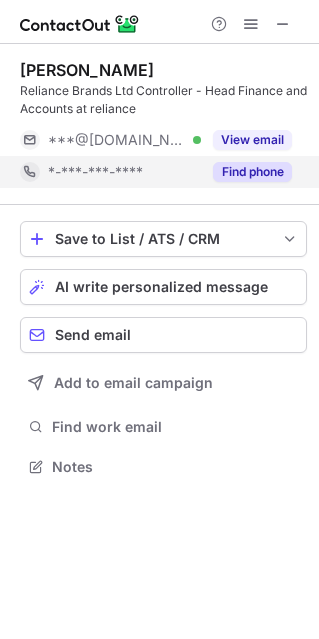 click on "Find phone" at bounding box center [252, 172] 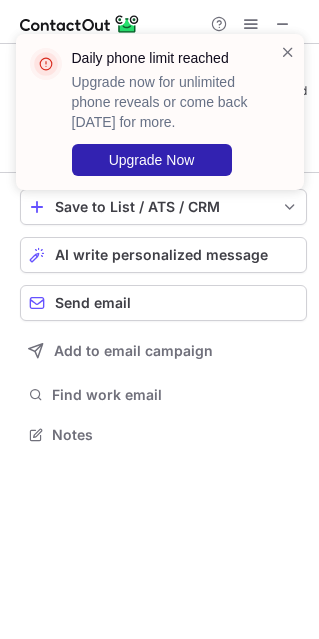 scroll, scrollTop: 420, scrollLeft: 318, axis: both 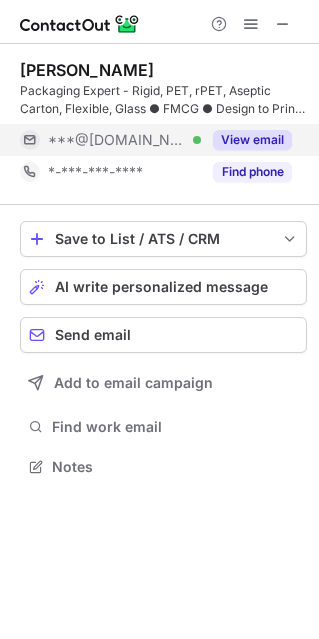 click on "View email" at bounding box center [252, 140] 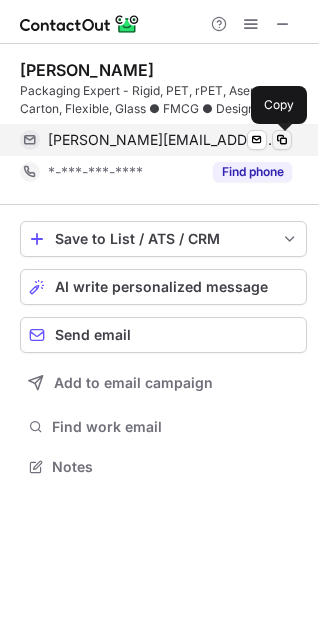 click at bounding box center [282, 140] 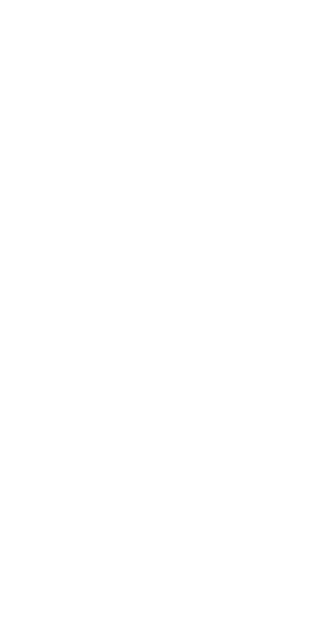 scroll, scrollTop: 0, scrollLeft: 0, axis: both 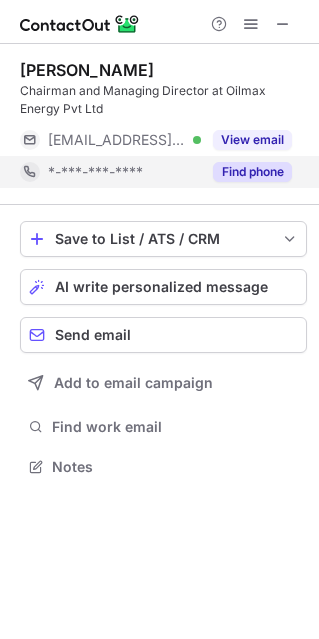 drag, startPoint x: 247, startPoint y: 169, endPoint x: 228, endPoint y: 191, distance: 29.068884 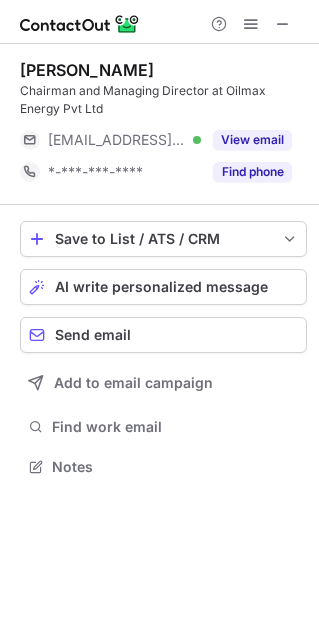 click on "Find phone" at bounding box center [252, 172] 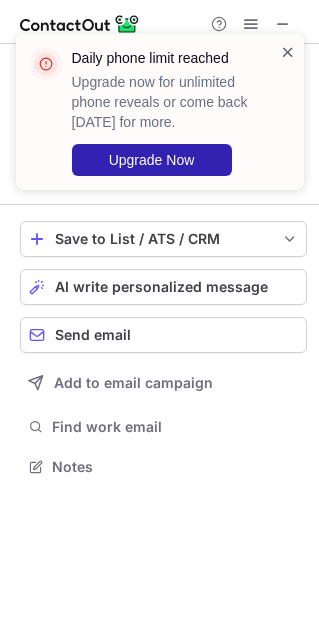 click at bounding box center (288, 52) 